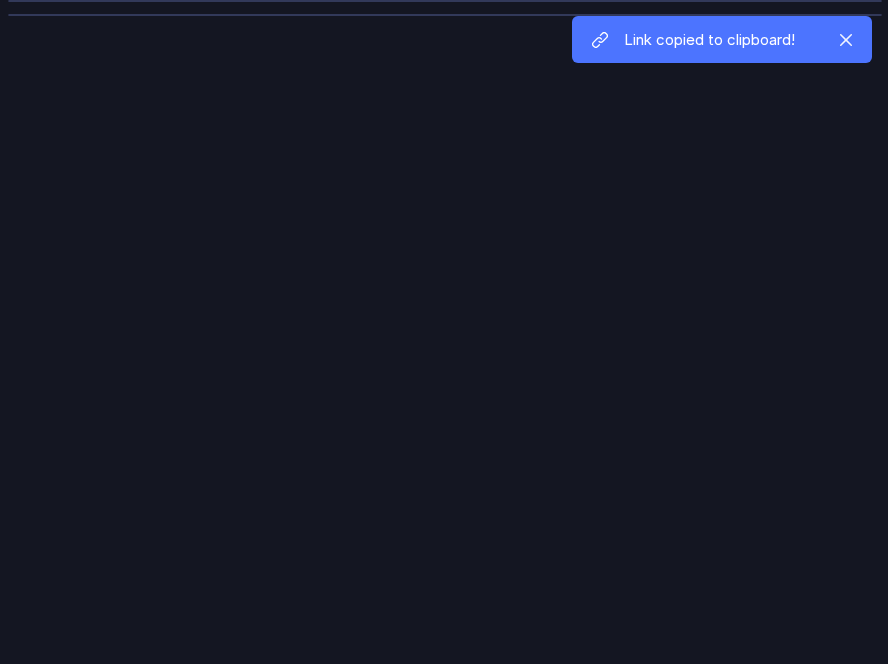 scroll, scrollTop: 0, scrollLeft: 0, axis: both 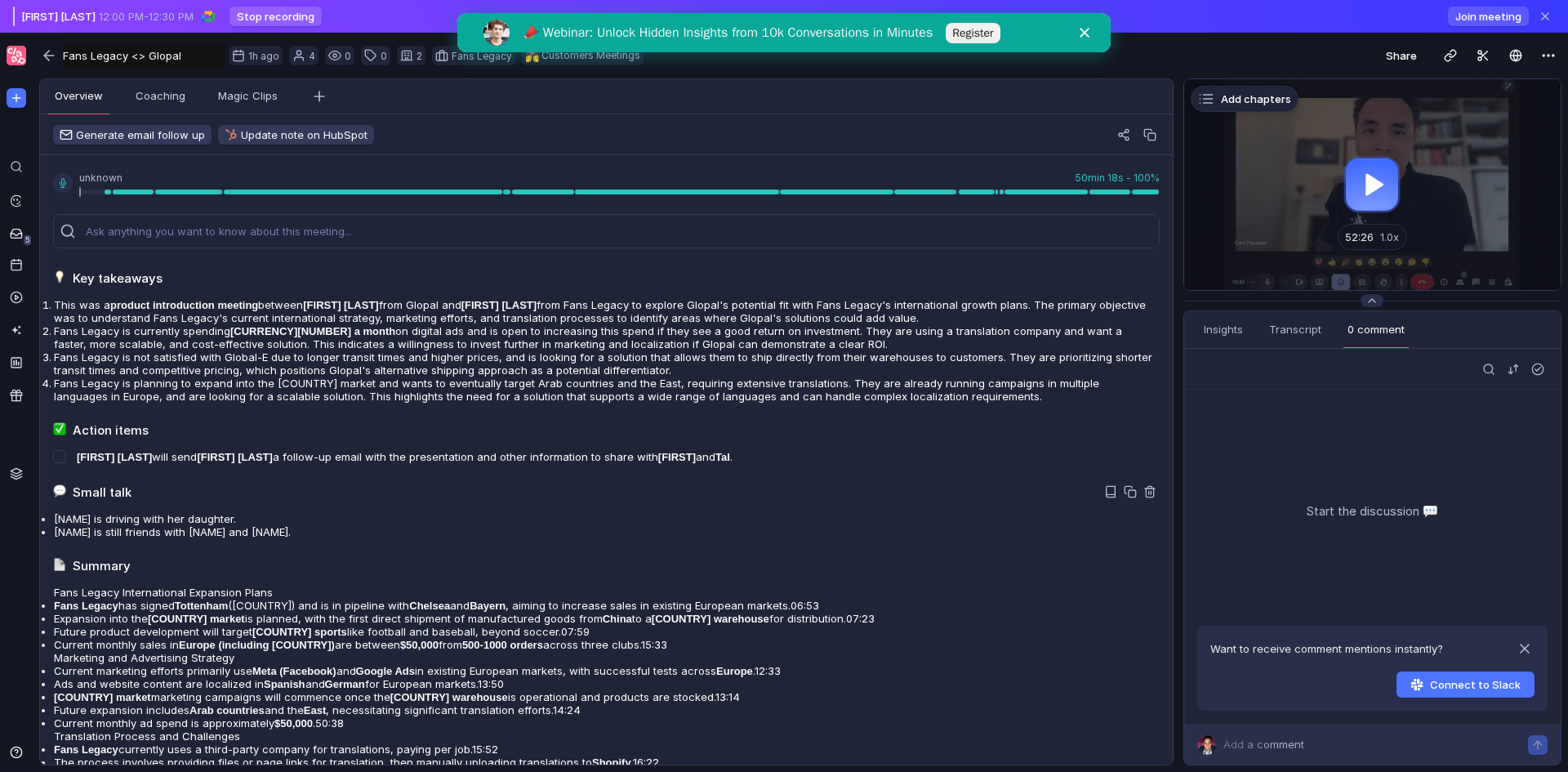 drag, startPoint x: 51, startPoint y: 65, endPoint x: 755, endPoint y: 520, distance: 838.2368 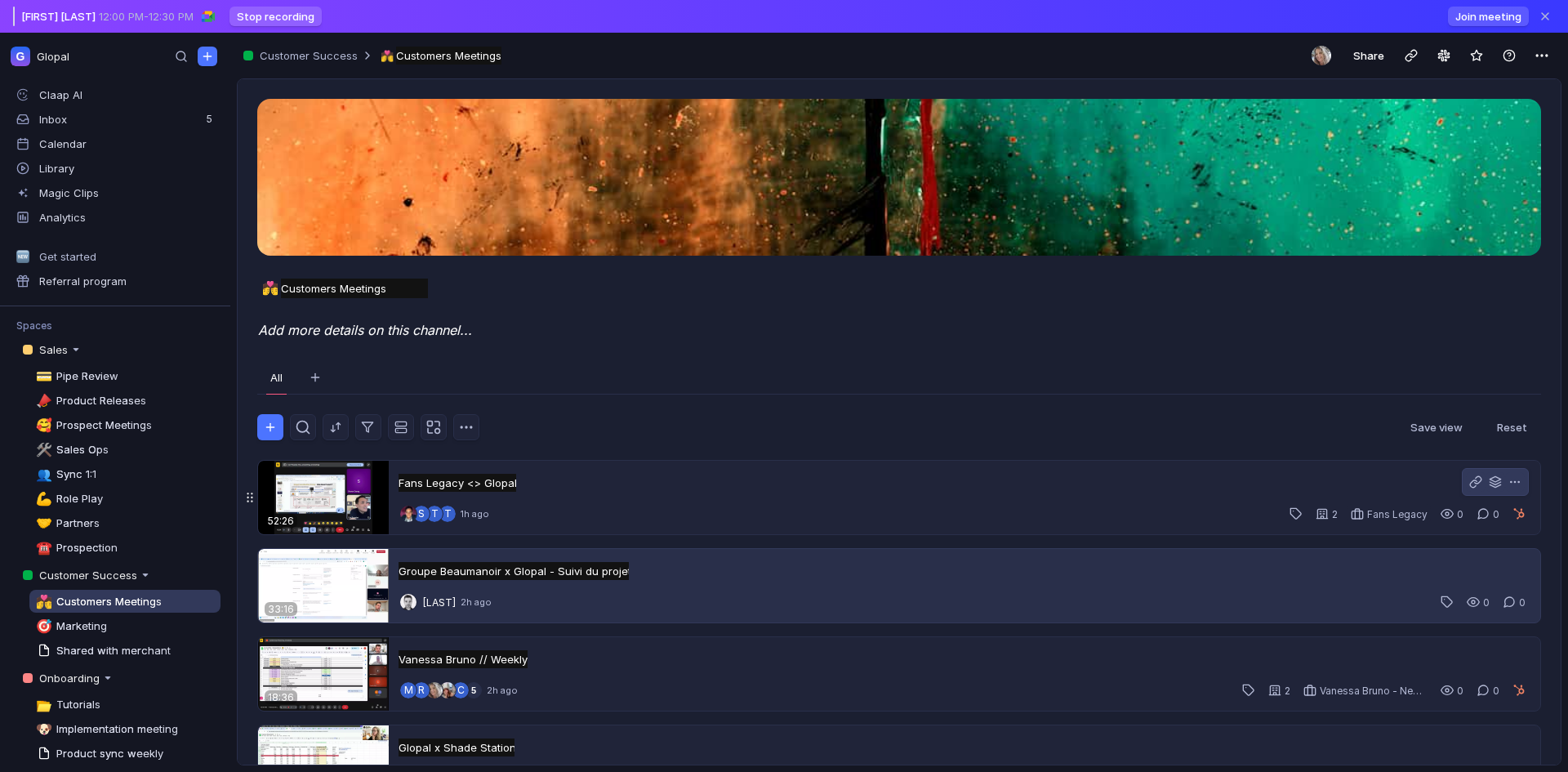 scroll, scrollTop: 0, scrollLeft: 0, axis: both 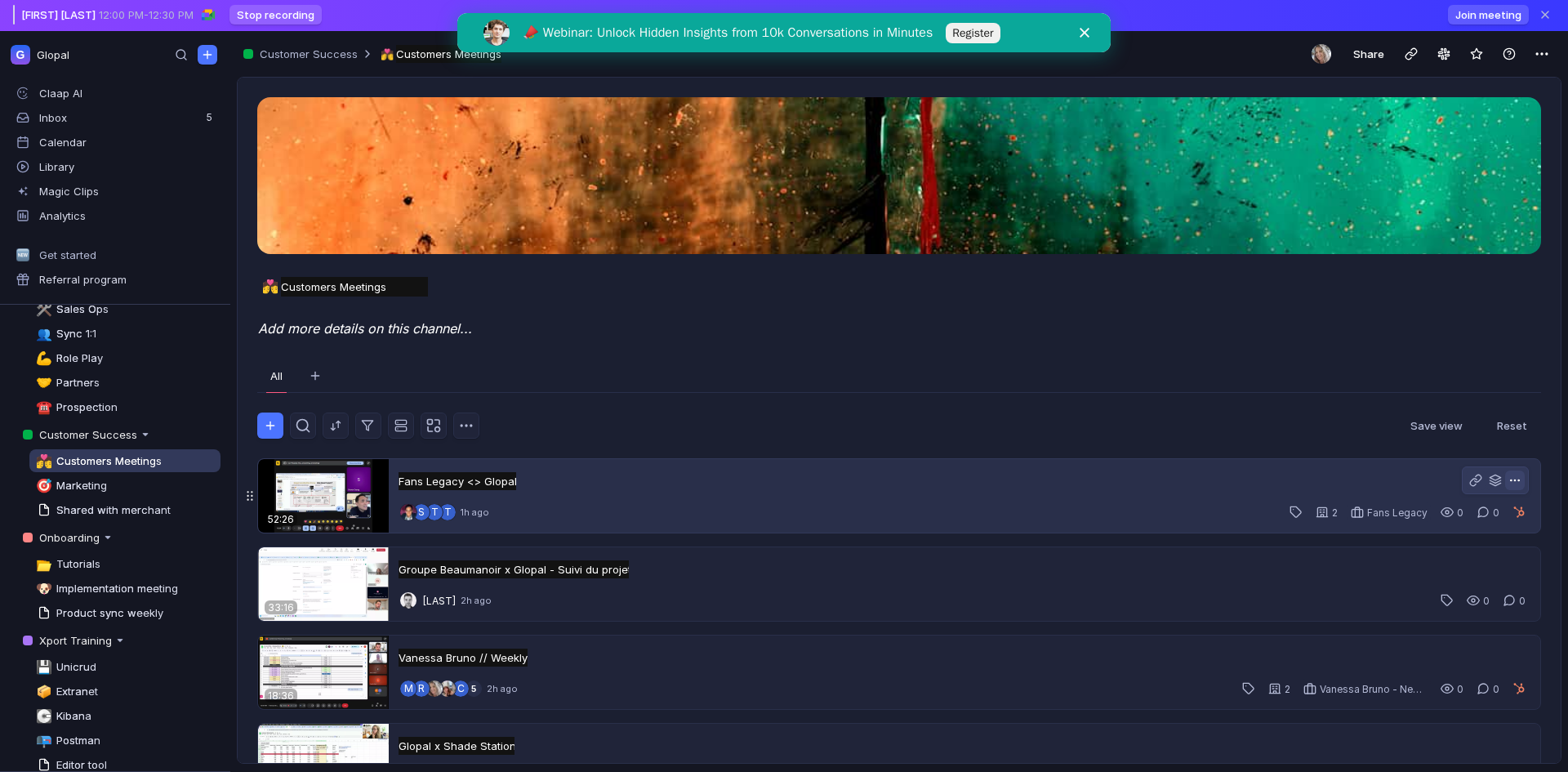 click at bounding box center [1515, 480] 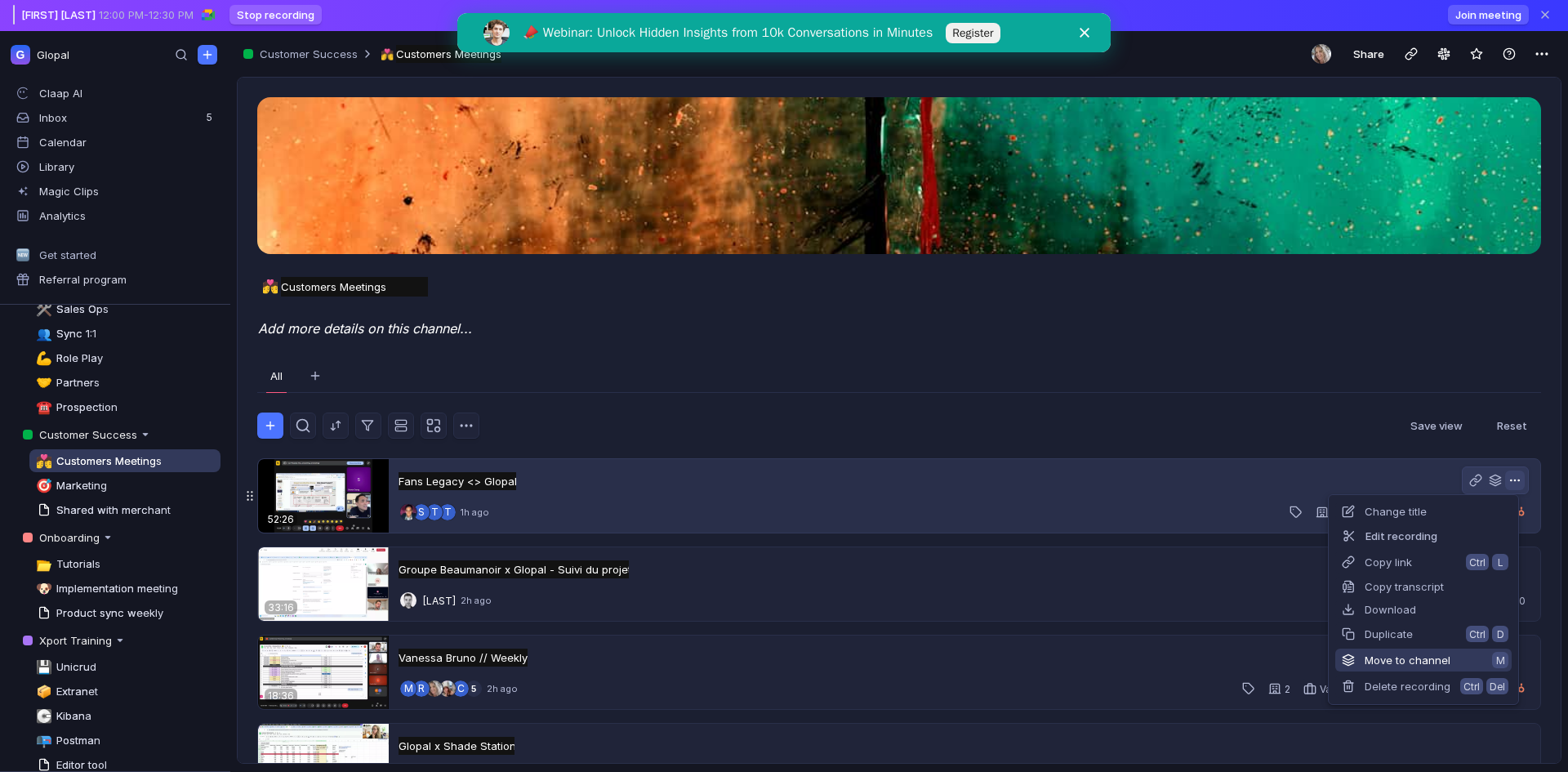 click on "Move to channel M" at bounding box center (1423, 660) 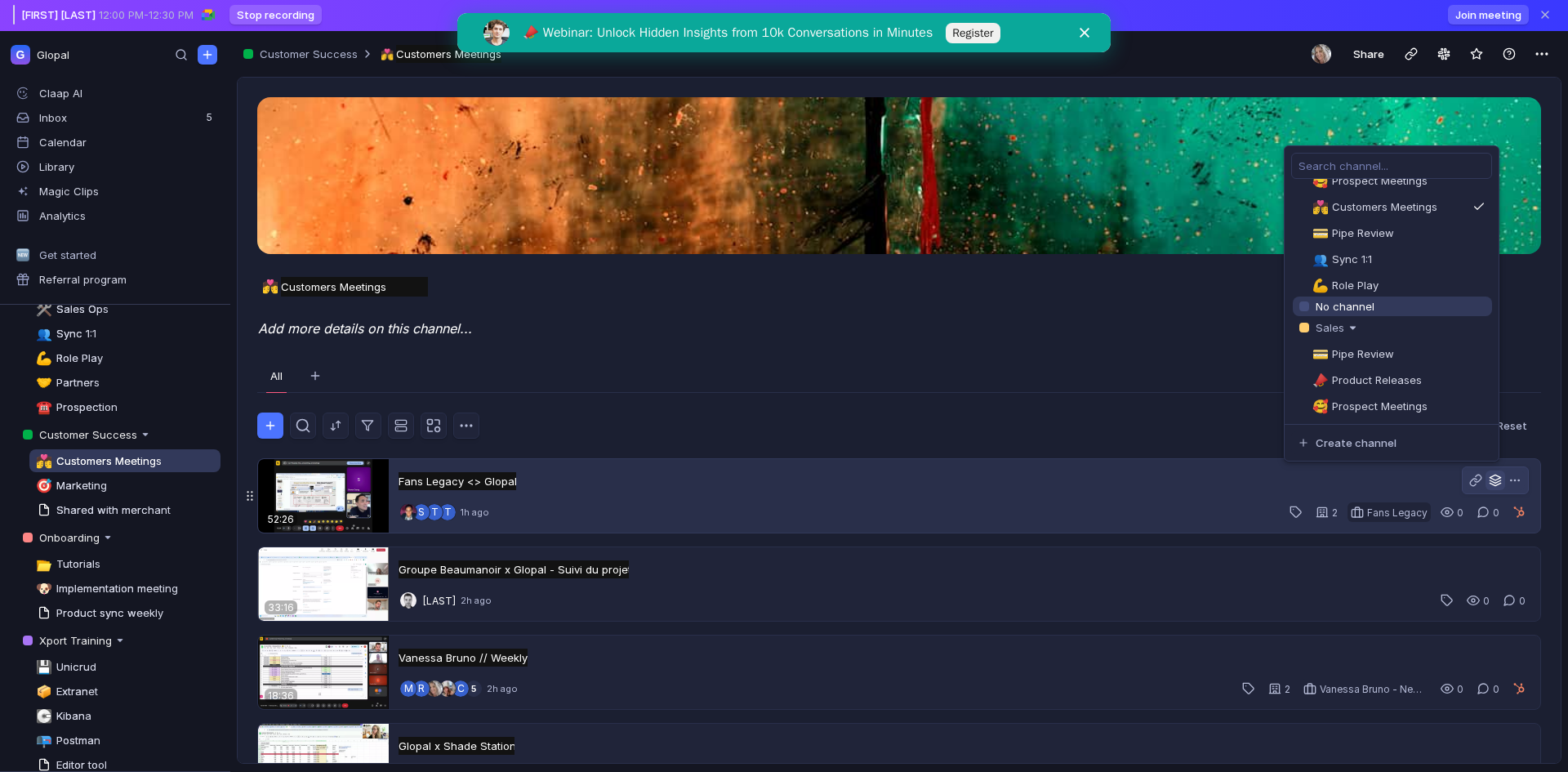 scroll, scrollTop: 82, scrollLeft: 0, axis: vertical 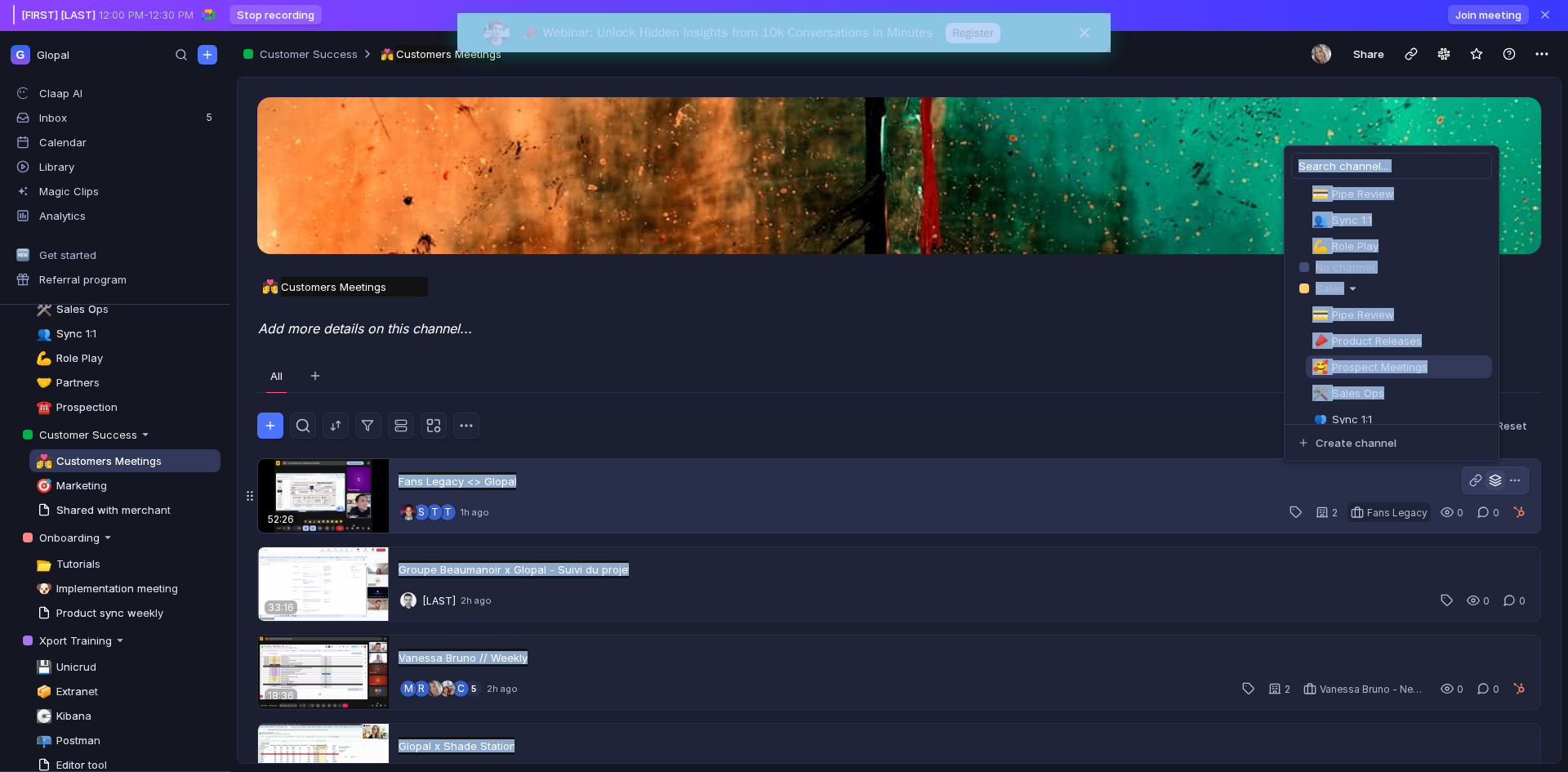 drag, startPoint x: 1392, startPoint y: 387, endPoint x: 1120, endPoint y: 366, distance: 272.8095 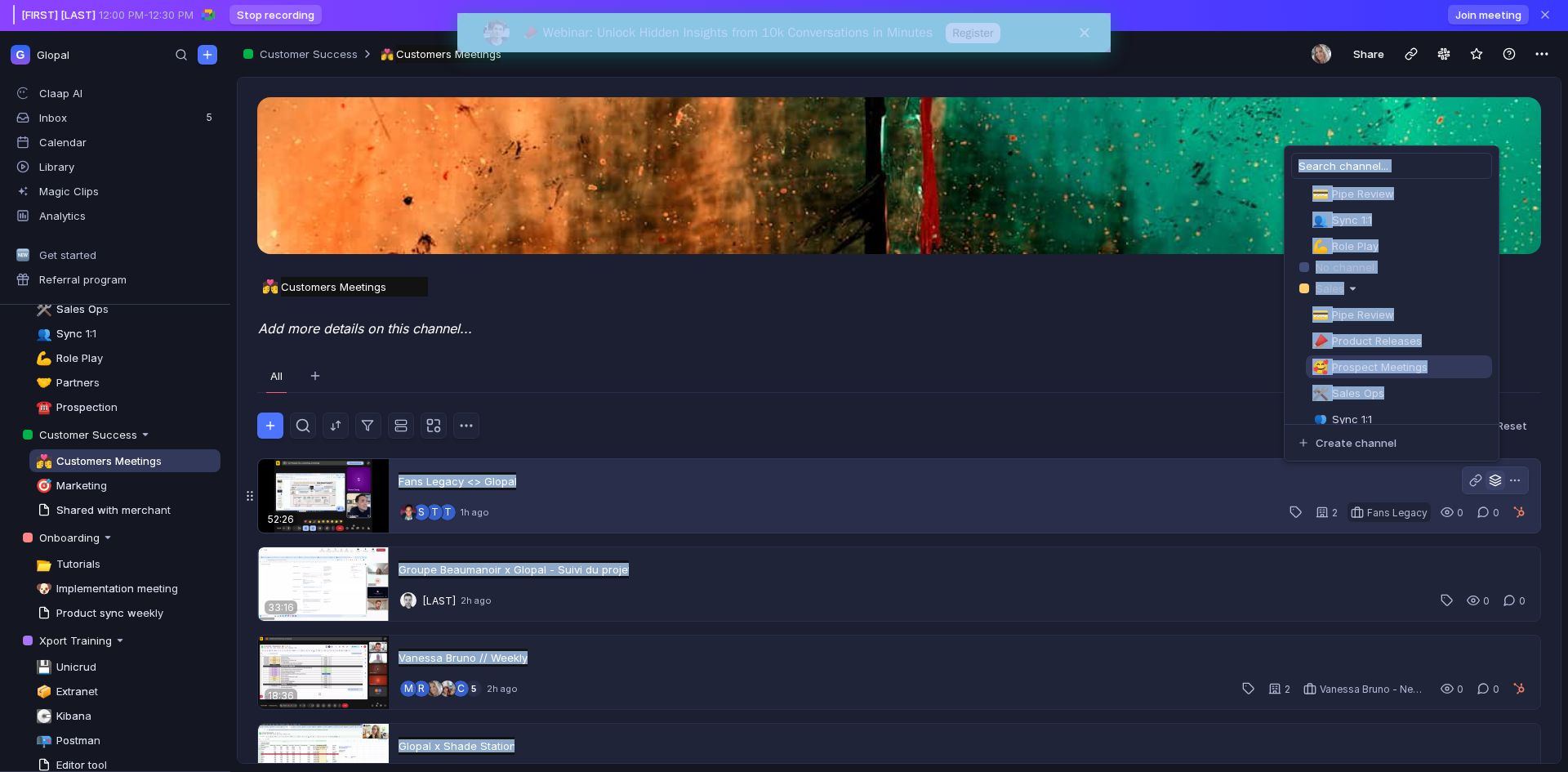 click on "Gabriel Moll and Carl Posadas 12:00 PM  -  12:30 PM Stop recording Join meeting G Glopal Claap AI Inbox 5 Calendar Library Magic Clips Analytics Get started Referral program Spaces Sales 💳 Pipe Review 📣 Product Releases 🥰 Prospect Meetings 🛠️ Sales Ops 👥 Sync 1:1 💪 Role Play 🤝 Partners ☎️ Prospection Customer Success 💏 Customers Meetings 🎯 Marketing Shared with merchant Onboarding 📂 Tutorials 🐶 Implementation meeting Product sync weekly Xport Training 💾 Unicrud 📦 Extranet 💽 Kibana 📭 Postman Editor tool Add space Customer Success 💏 Customers Meetings Customers Meetings Untitled Share 💏 Customers Meetings Customers Meetings Untitled All Author Label Created Duration Deal close Deal owner Deal type Deal stage Edited Title Interactivity score Longest user story Longest monologue Talk / Listen ratio Patience Question rate Manual Save view Reset 52:26 Fans Legacy <> Glopal Fans Legacy <> Glopal Untitled S t t 1h ago 2 Fans Legacy 0 0 33:16 Untitled 2h ago 0 0" at bounding box center [784, 386] 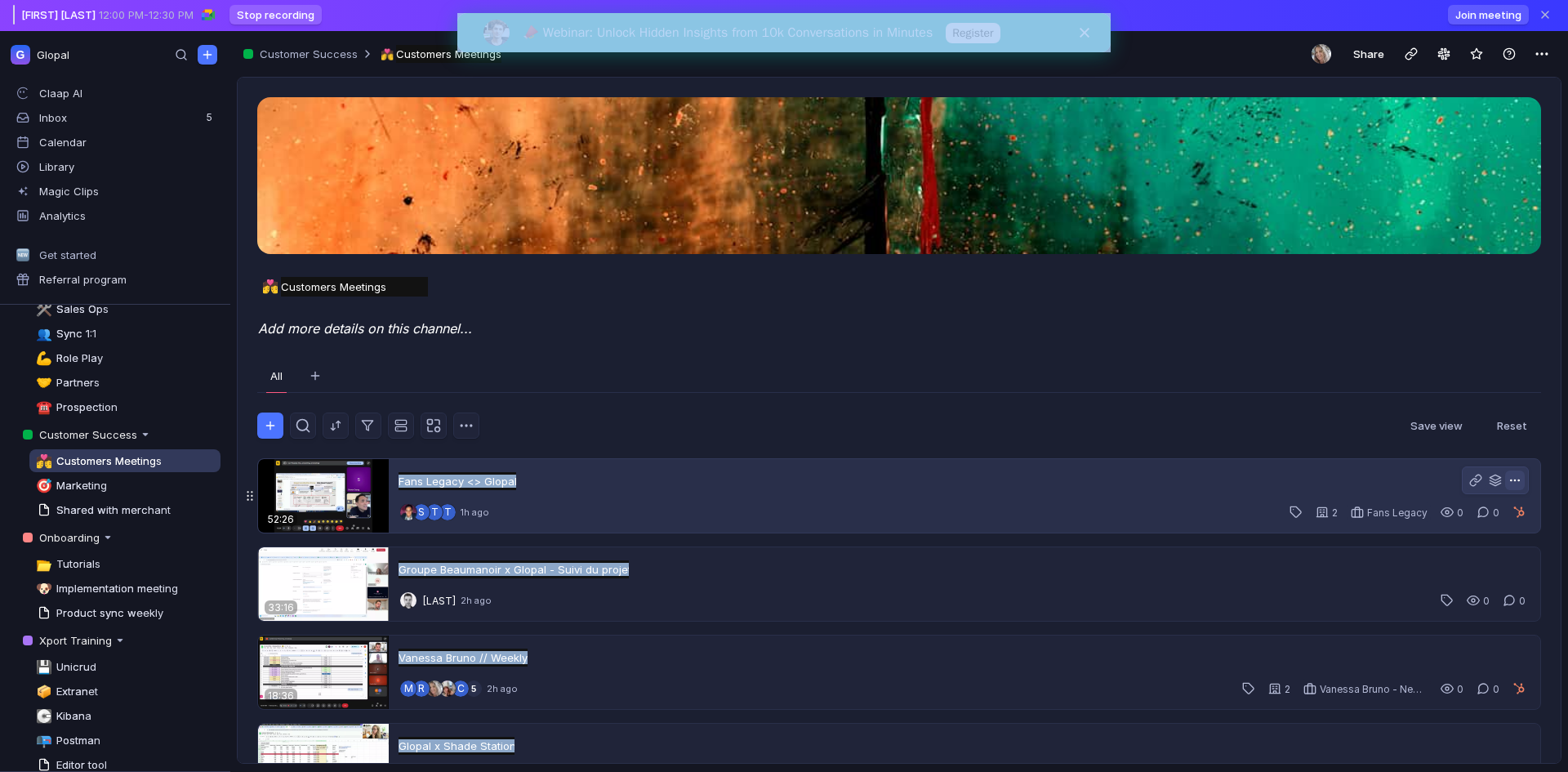 click at bounding box center [1515, 480] 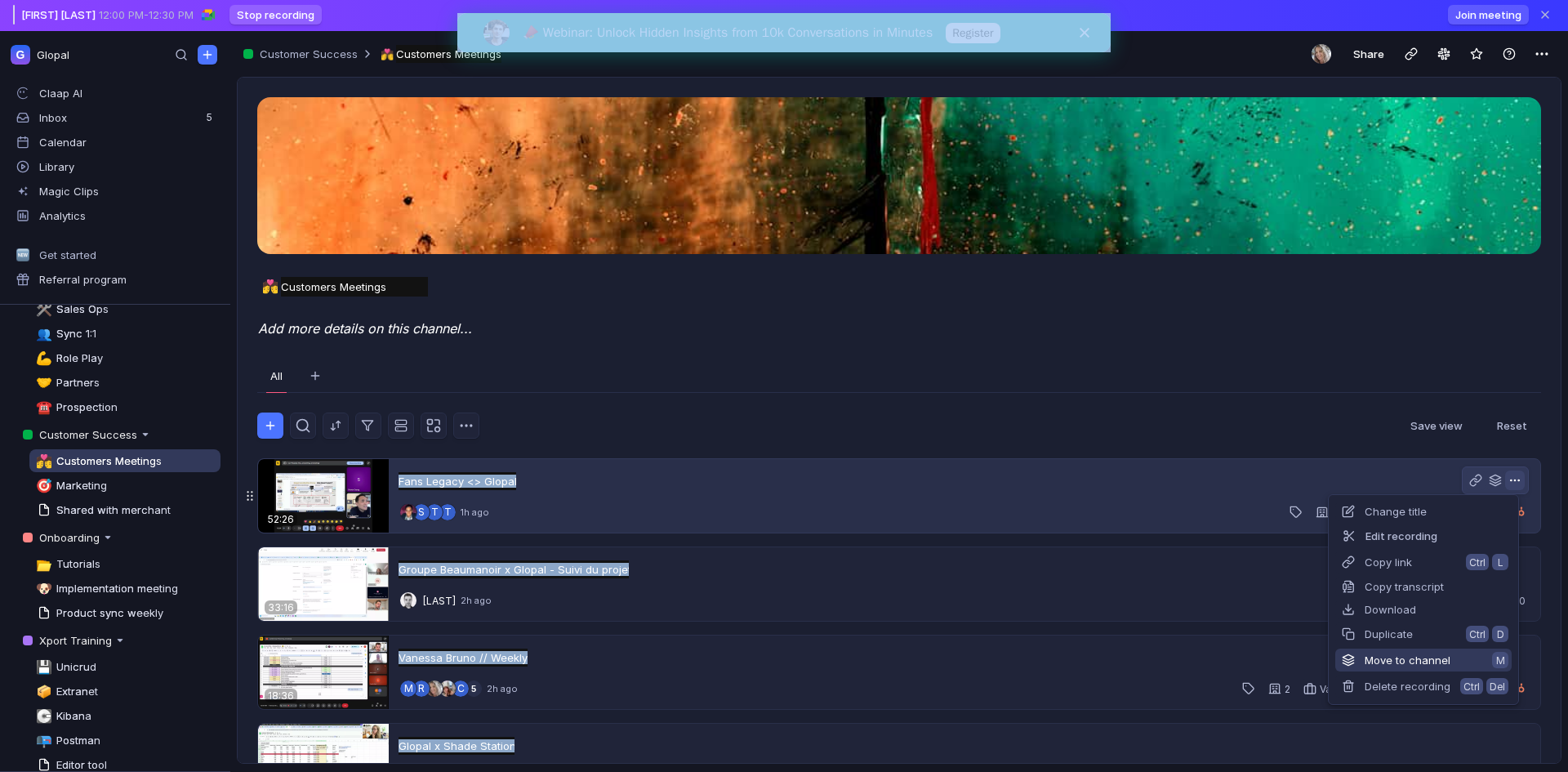 click on "Move to channel M" at bounding box center (1423, 660) 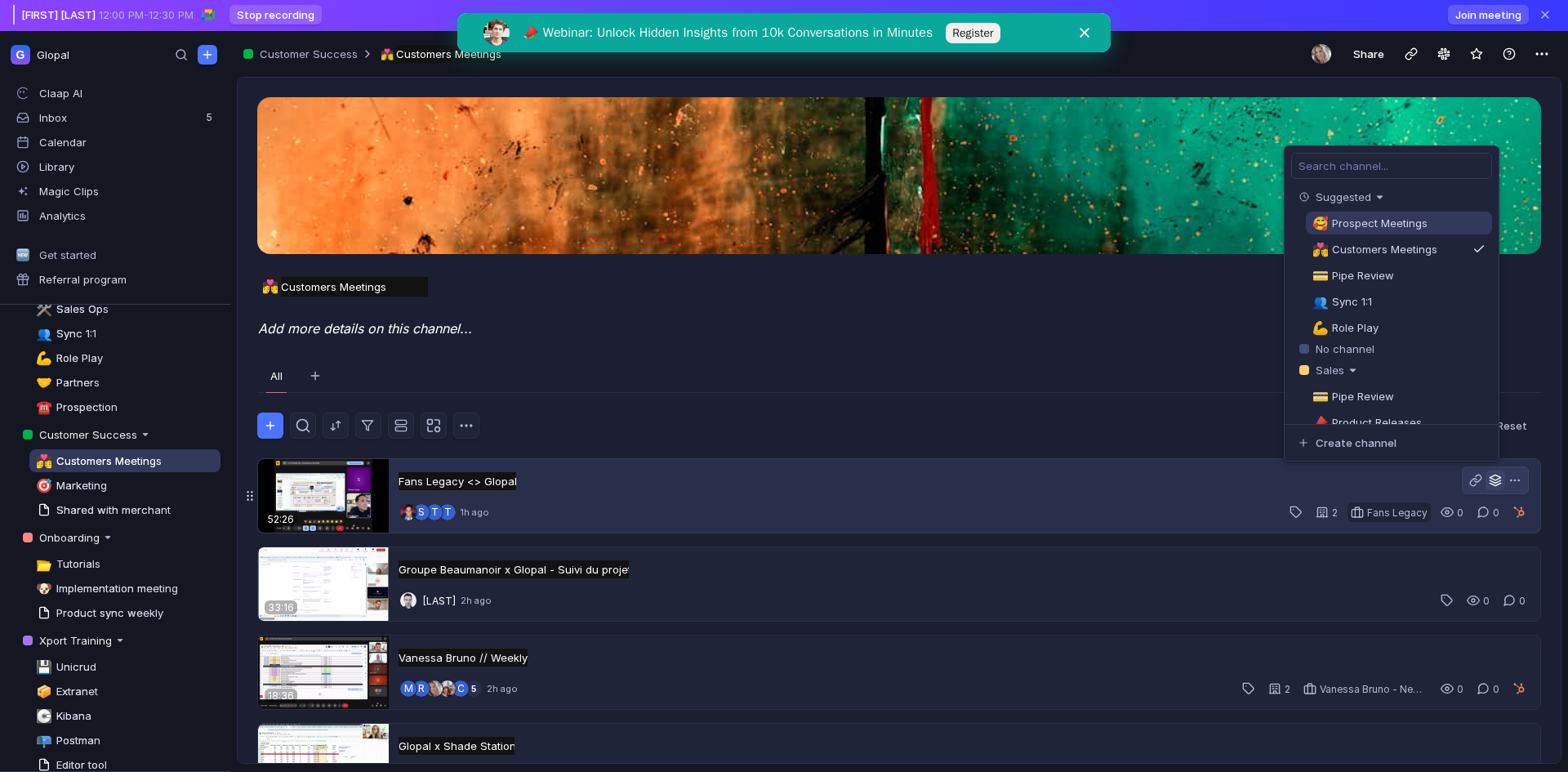 click on "Prospect Meetings" at bounding box center [1376, 223] 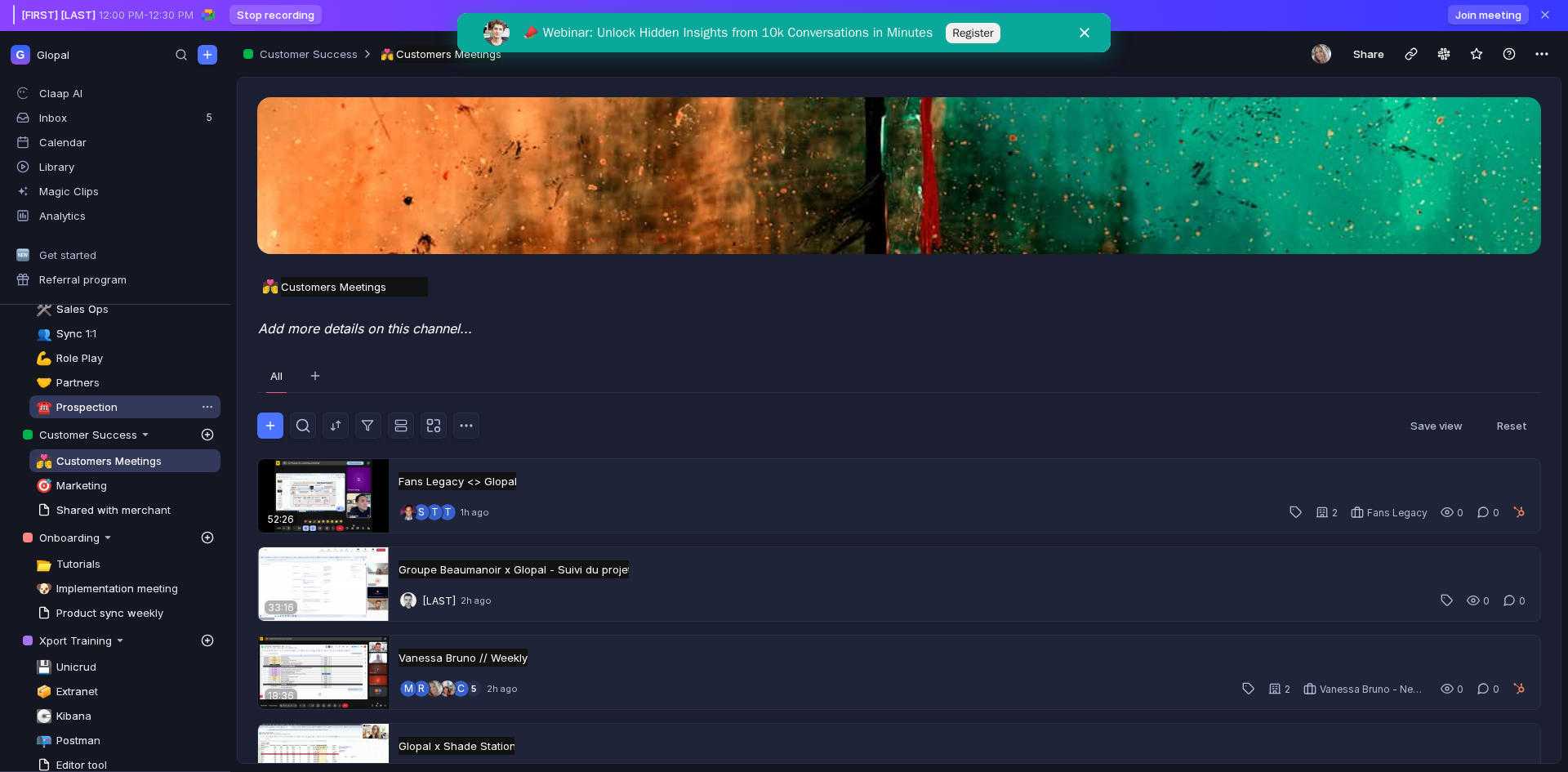 click on "☎️ Prospection" at bounding box center [125, 407] 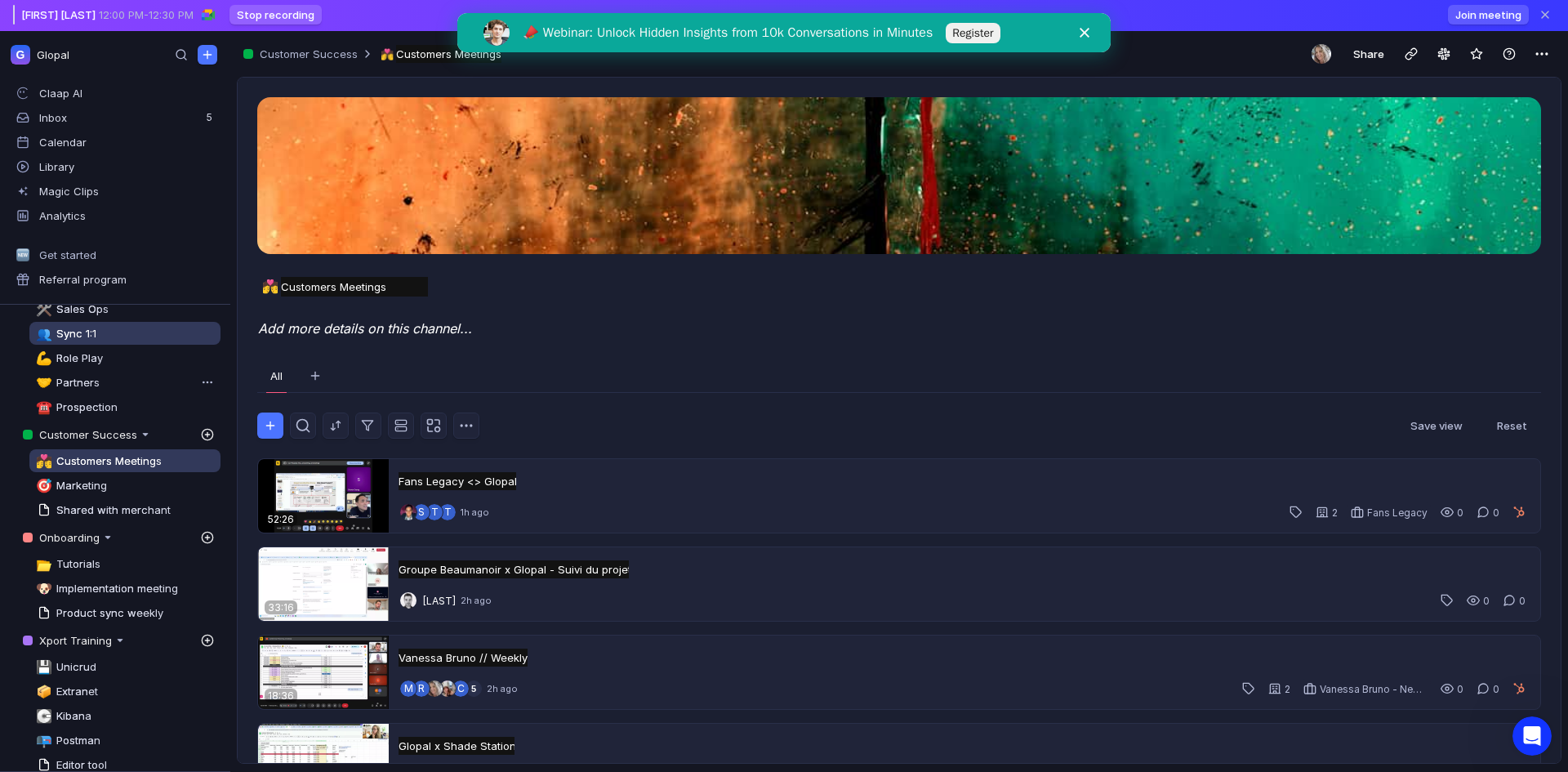 scroll, scrollTop: 0, scrollLeft: 0, axis: both 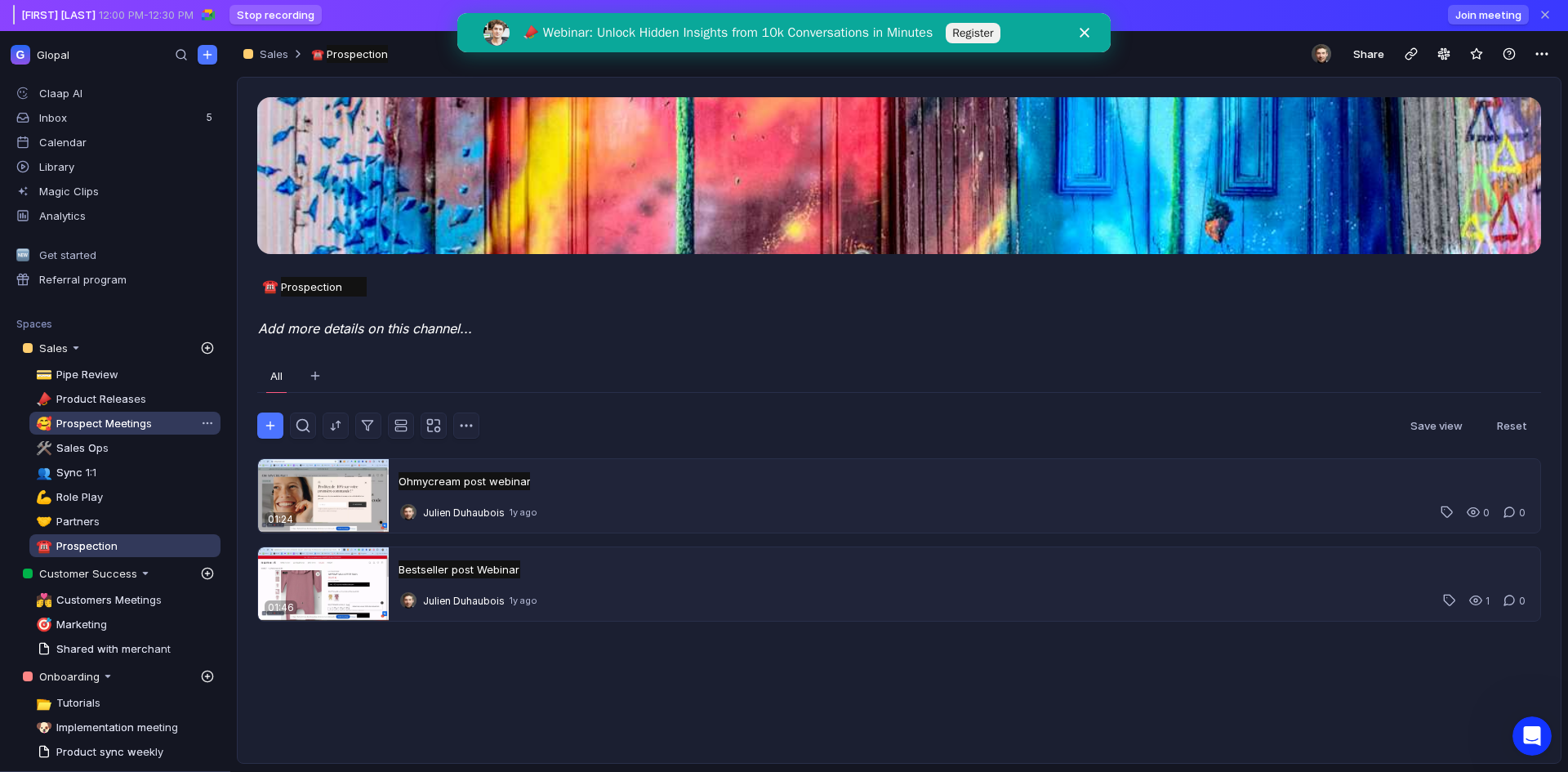 click on "Prospect Meetings" at bounding box center (104, 423) 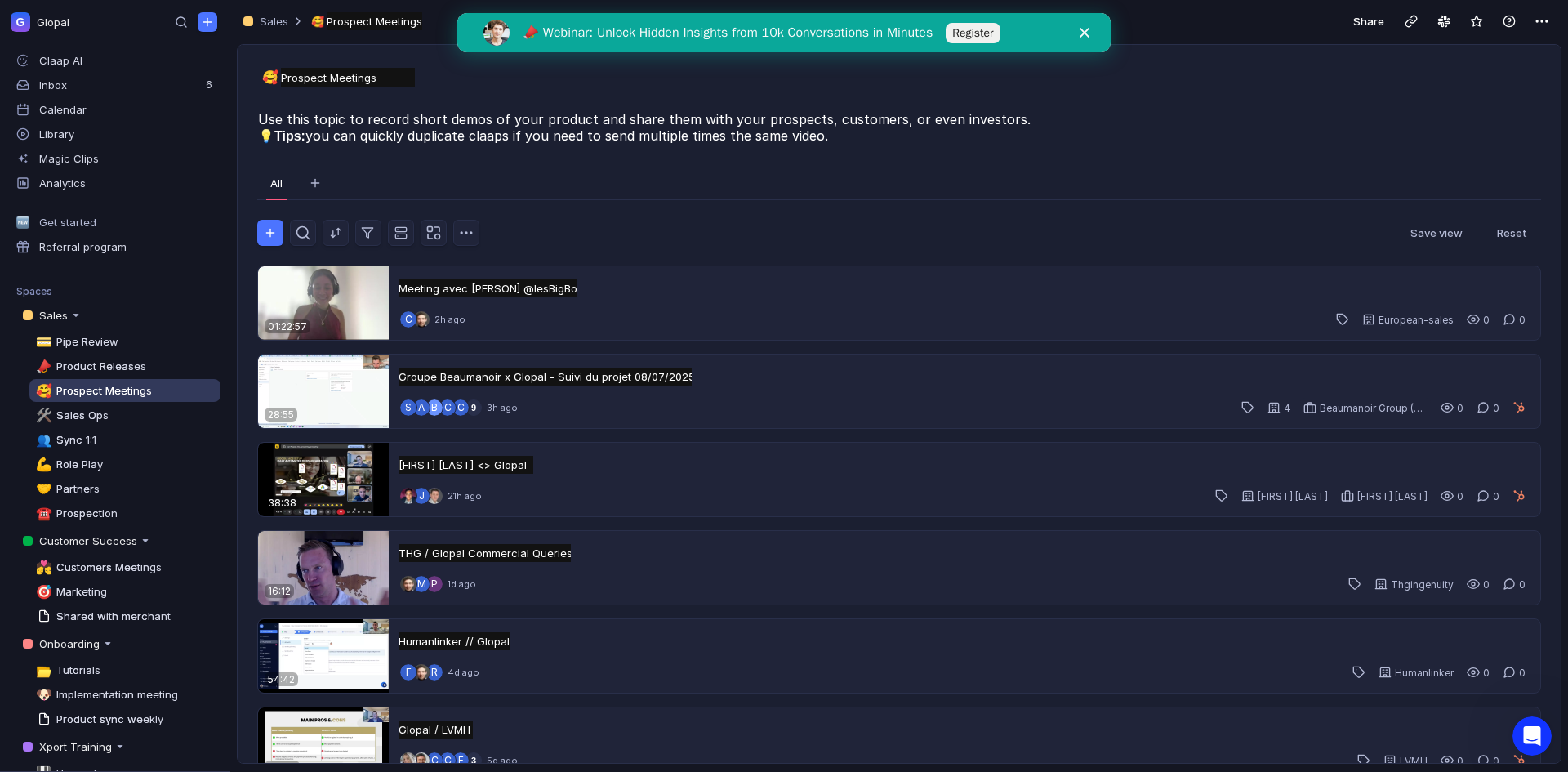 scroll, scrollTop: 0, scrollLeft: 0, axis: both 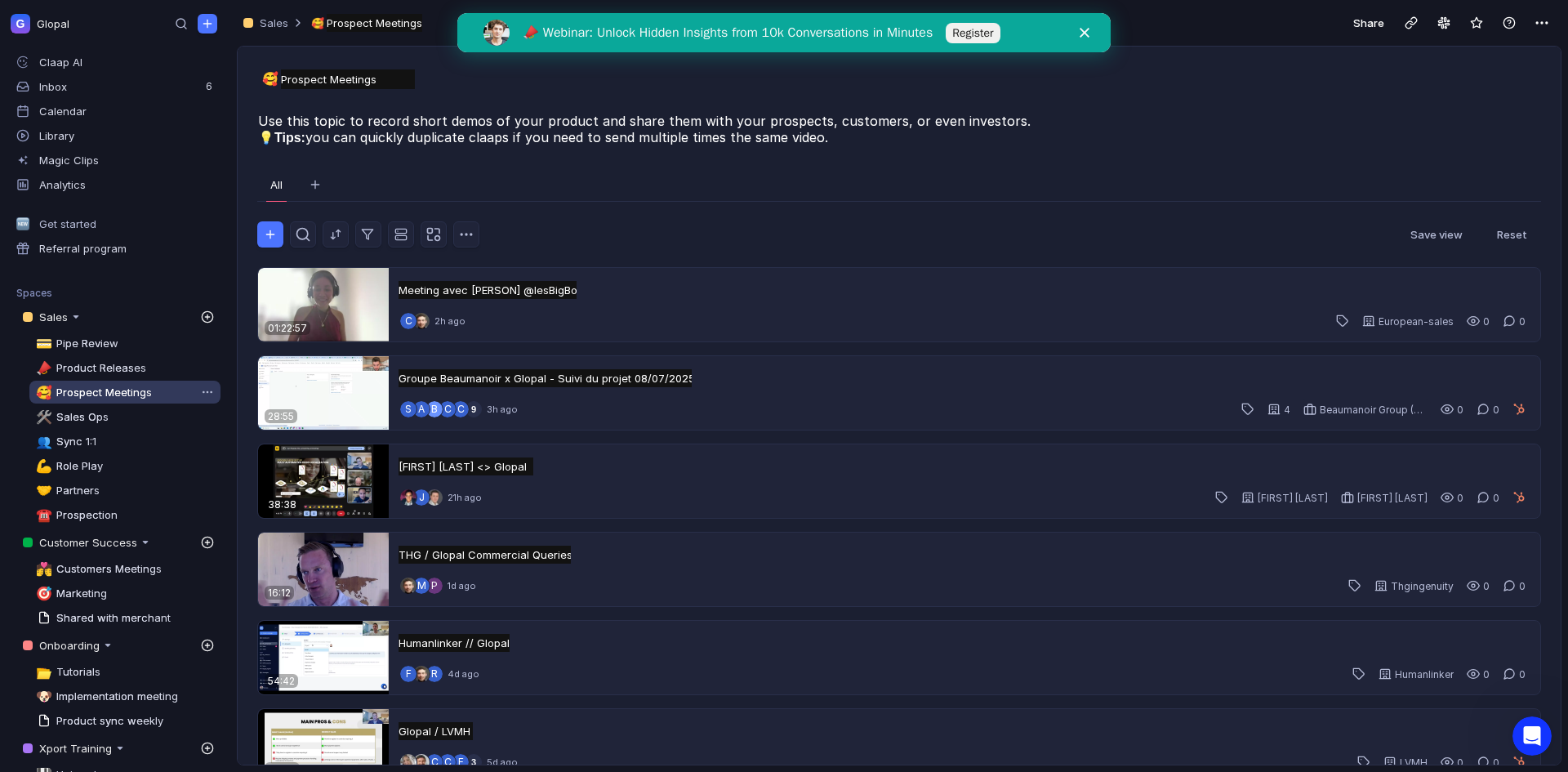 click on "Prospect Meetings" at bounding box center (104, 392) 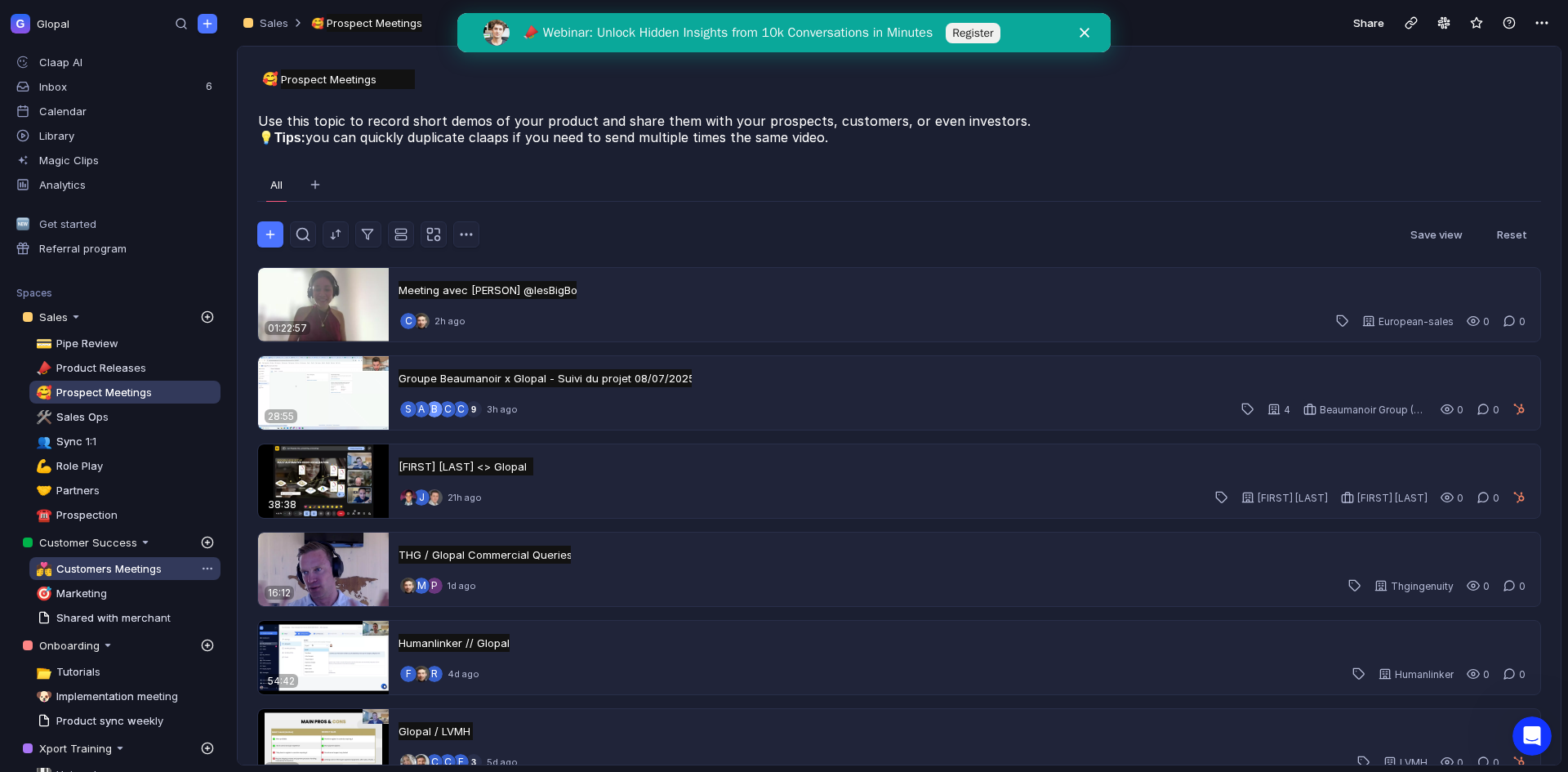 click on "Customers Meetings" at bounding box center (109, 569) 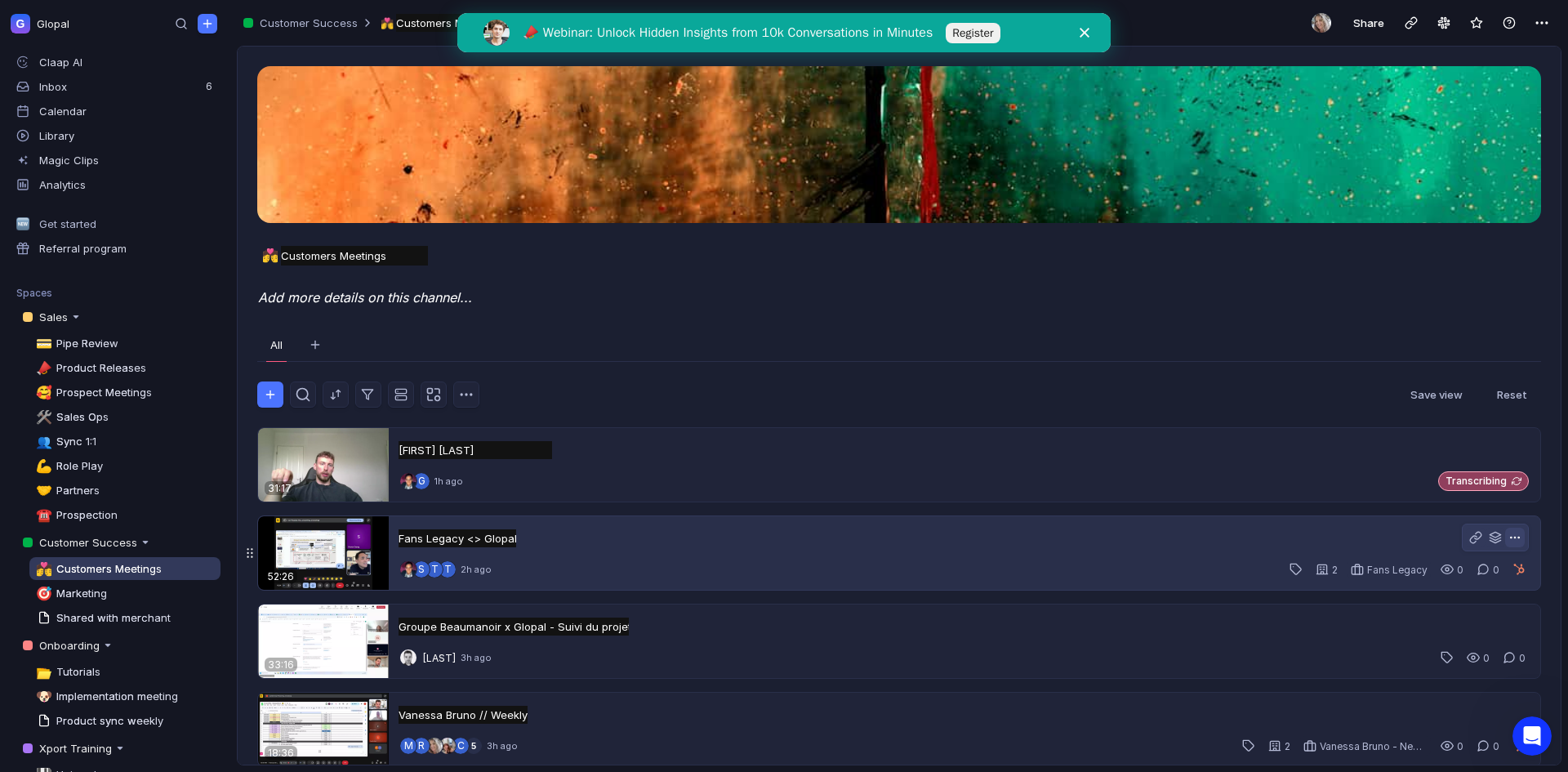 click at bounding box center (1515, 538) 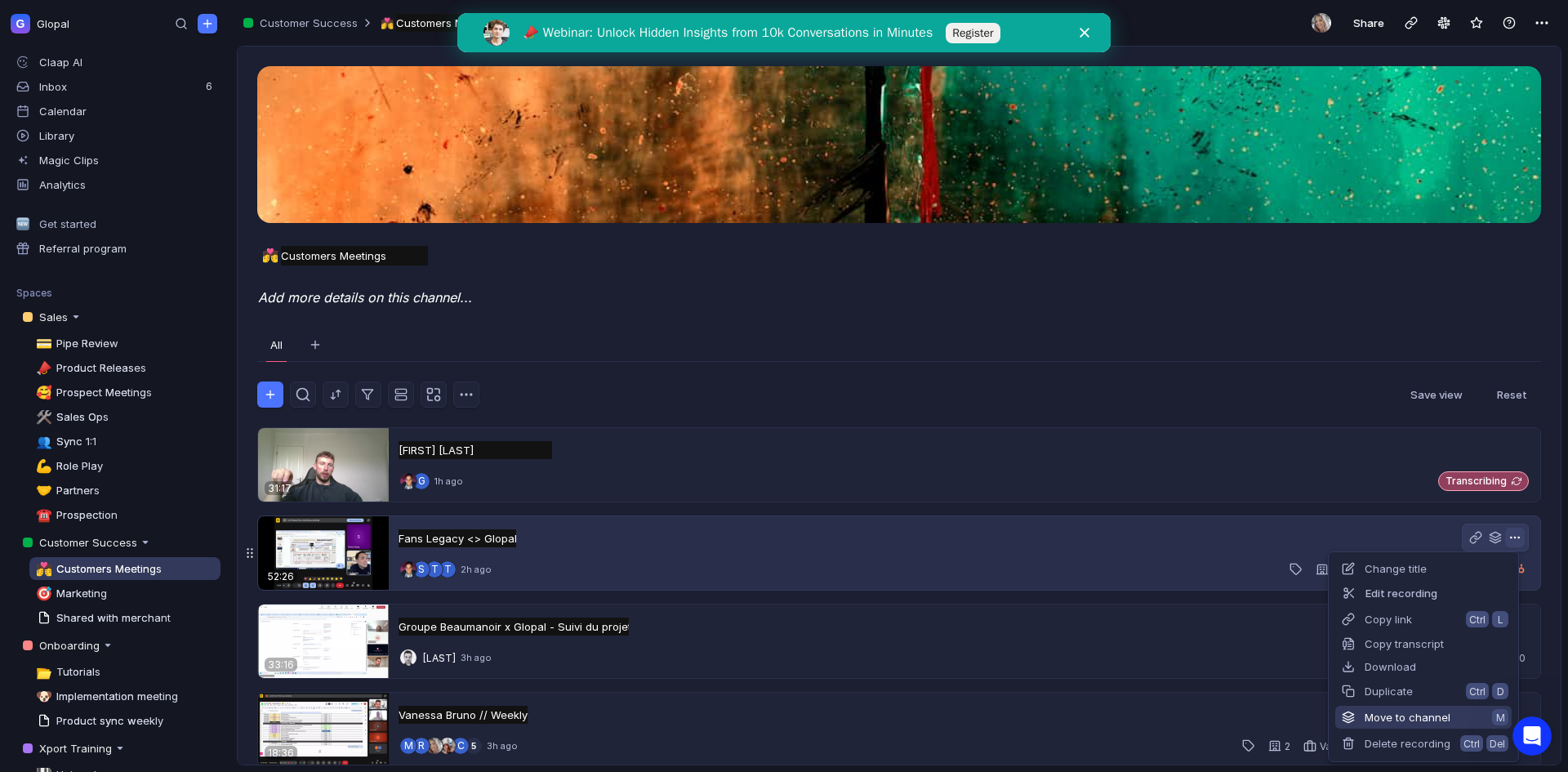 click on "Move to channel M" at bounding box center (1423, 717) 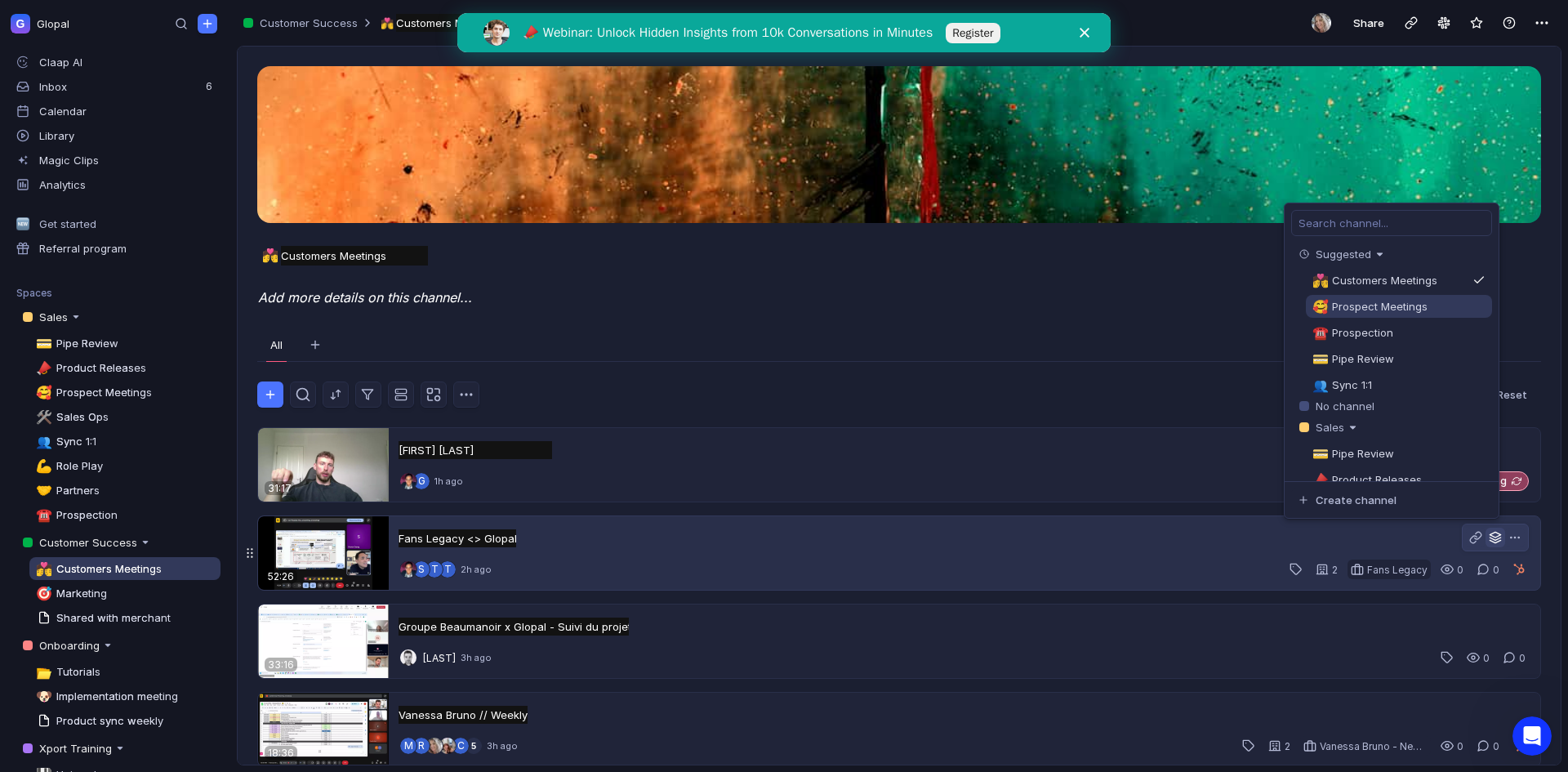 click on "Prospect Meetings" at bounding box center [1376, 306] 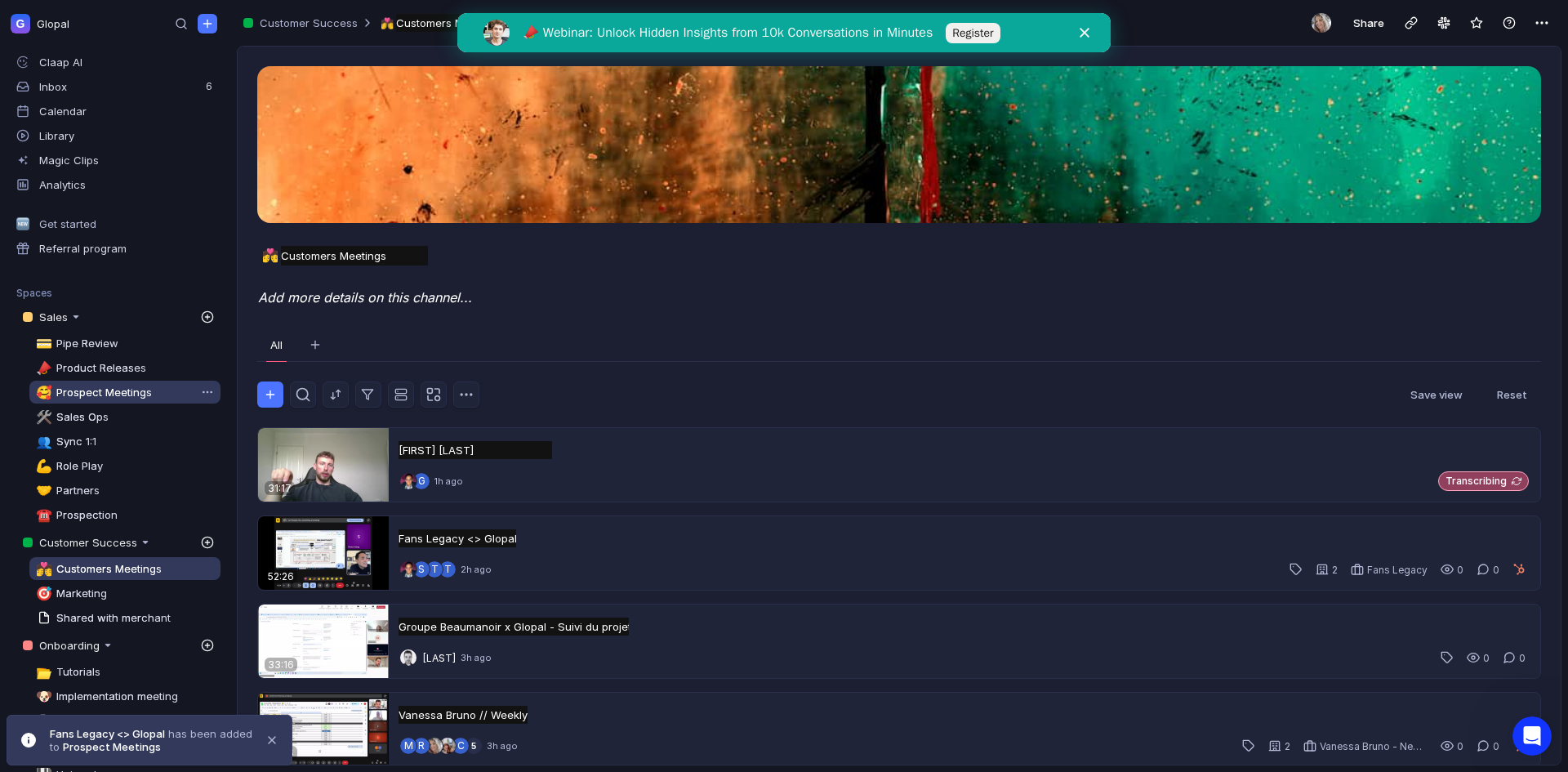click on "Prospect Meetings" at bounding box center [102, 392] 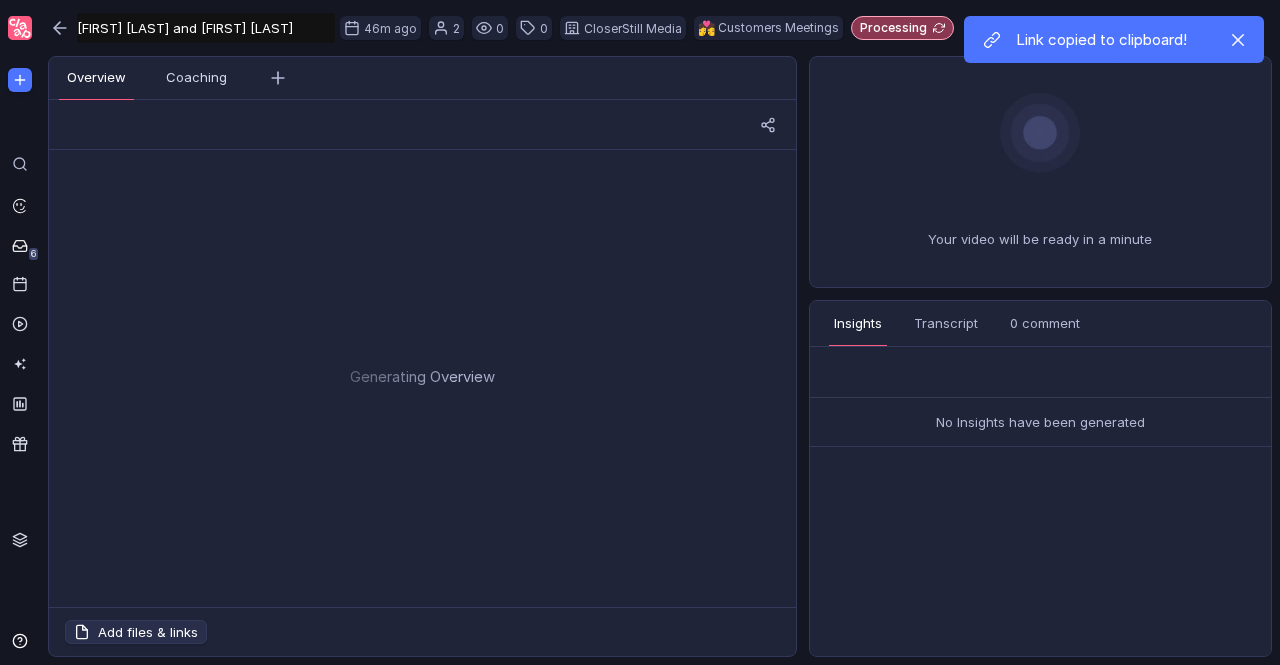 scroll, scrollTop: 0, scrollLeft: 0, axis: both 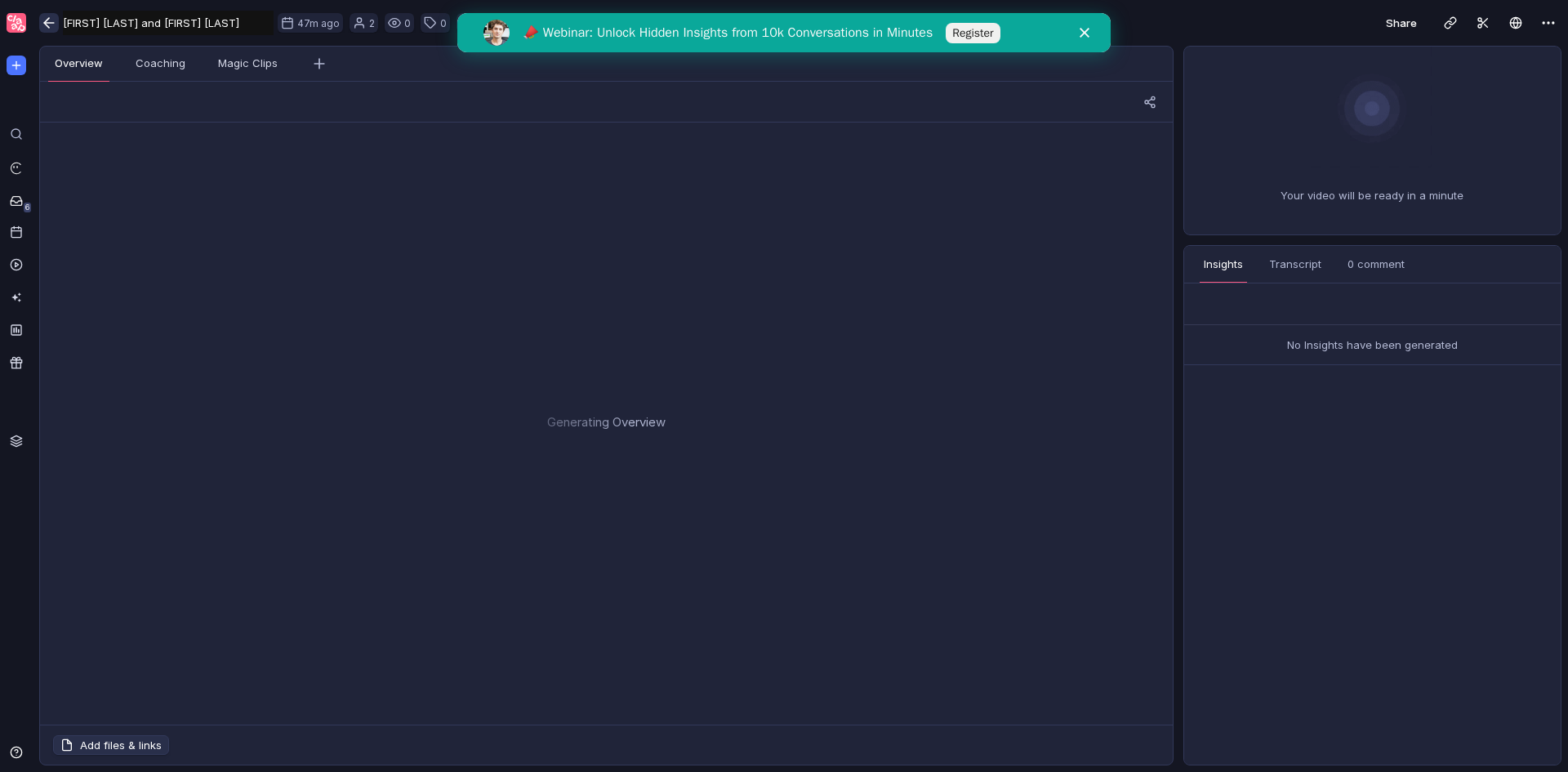 click at bounding box center (47, 23) 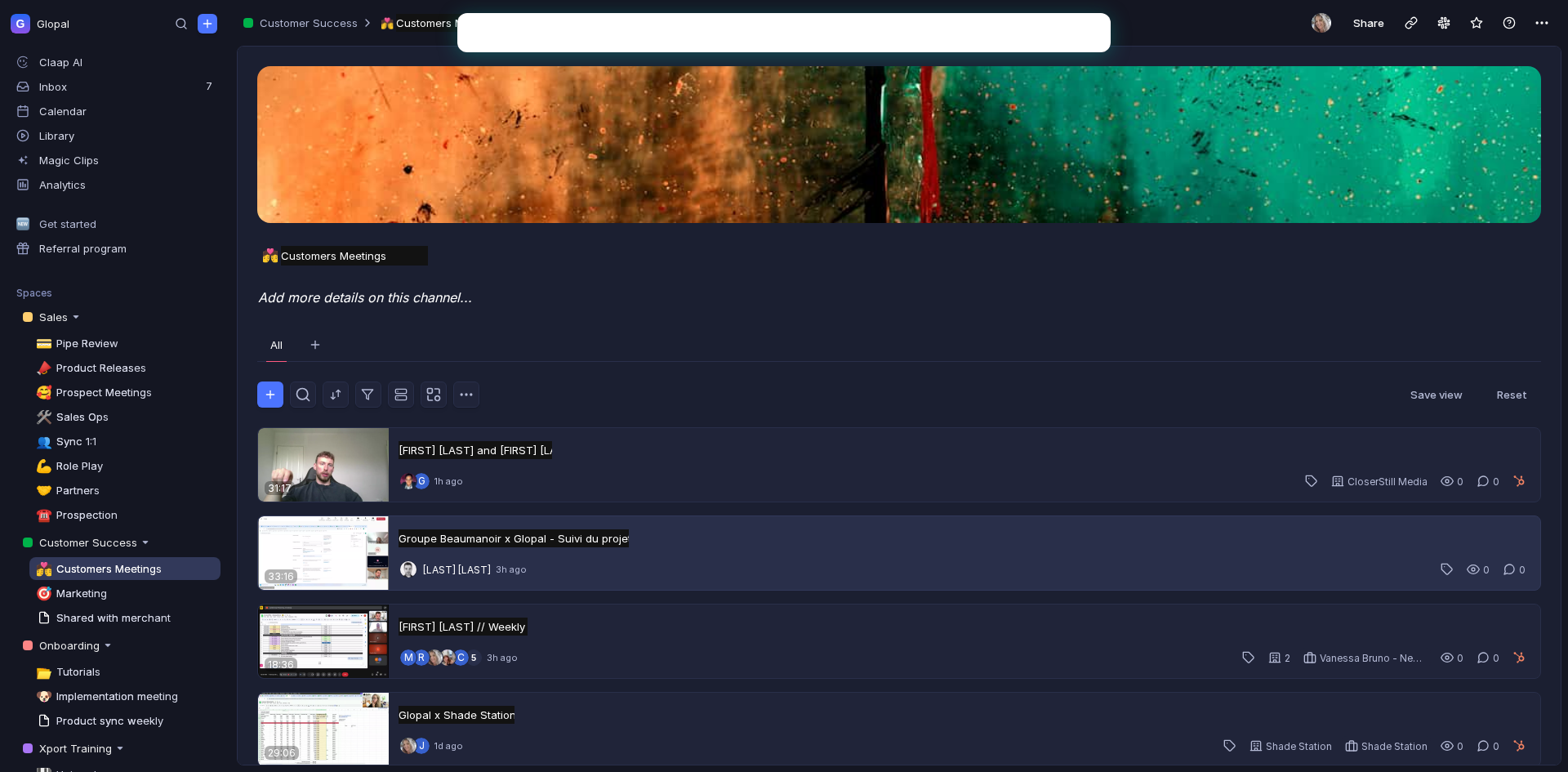 scroll, scrollTop: 0, scrollLeft: 0, axis: both 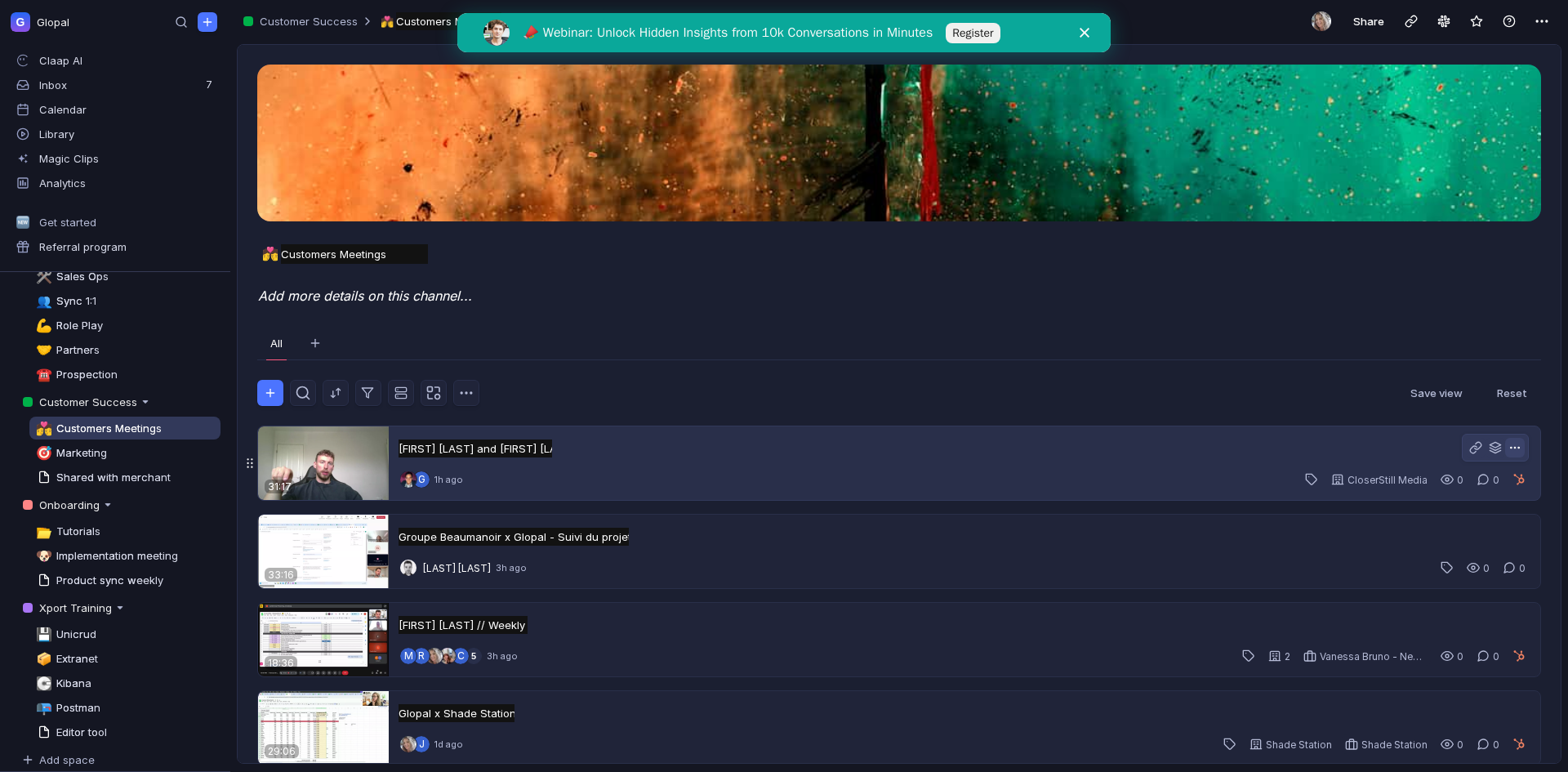 click at bounding box center [1514, 447] 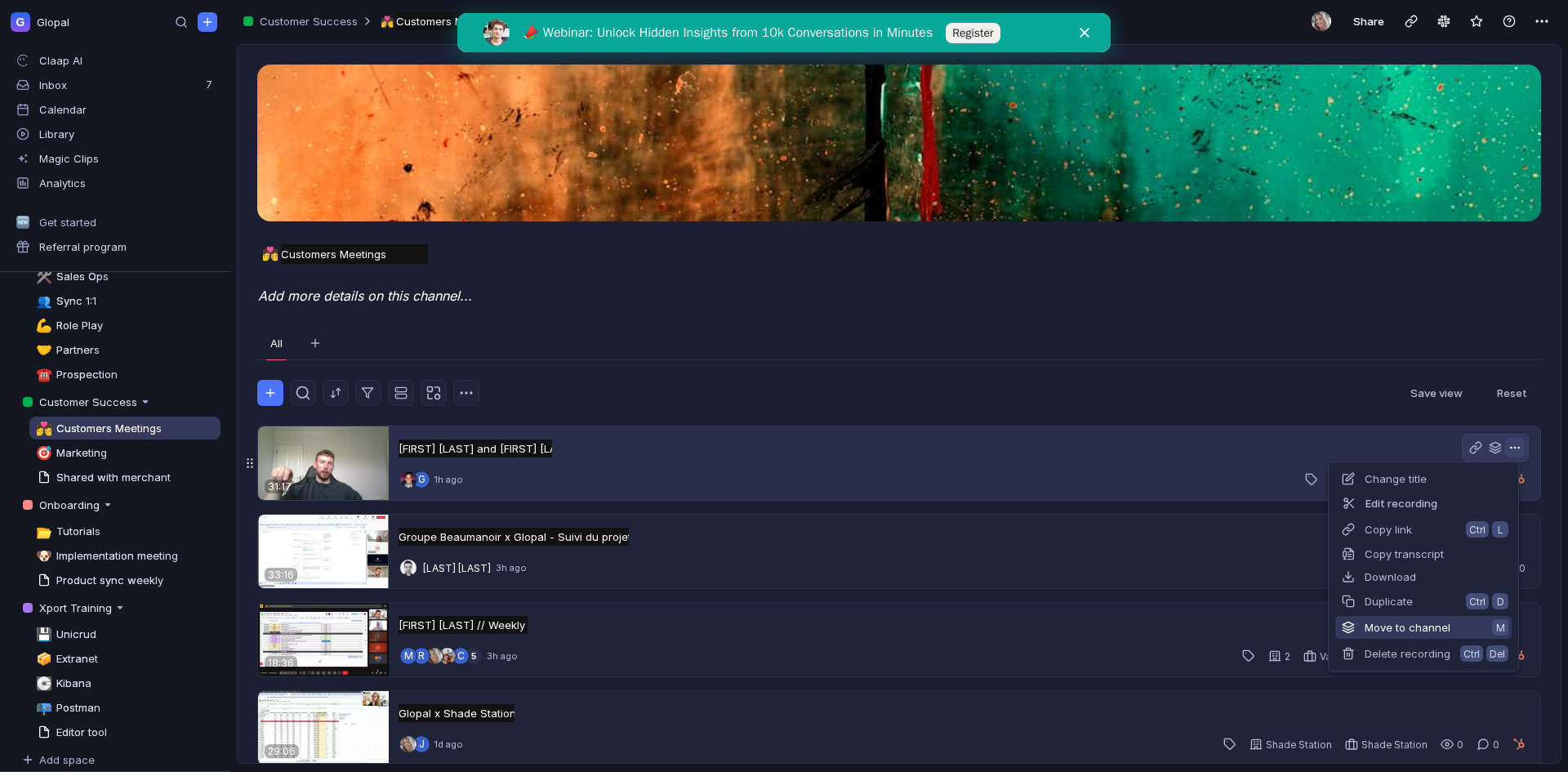 click on "Move to channel M" at bounding box center (1423, 627) 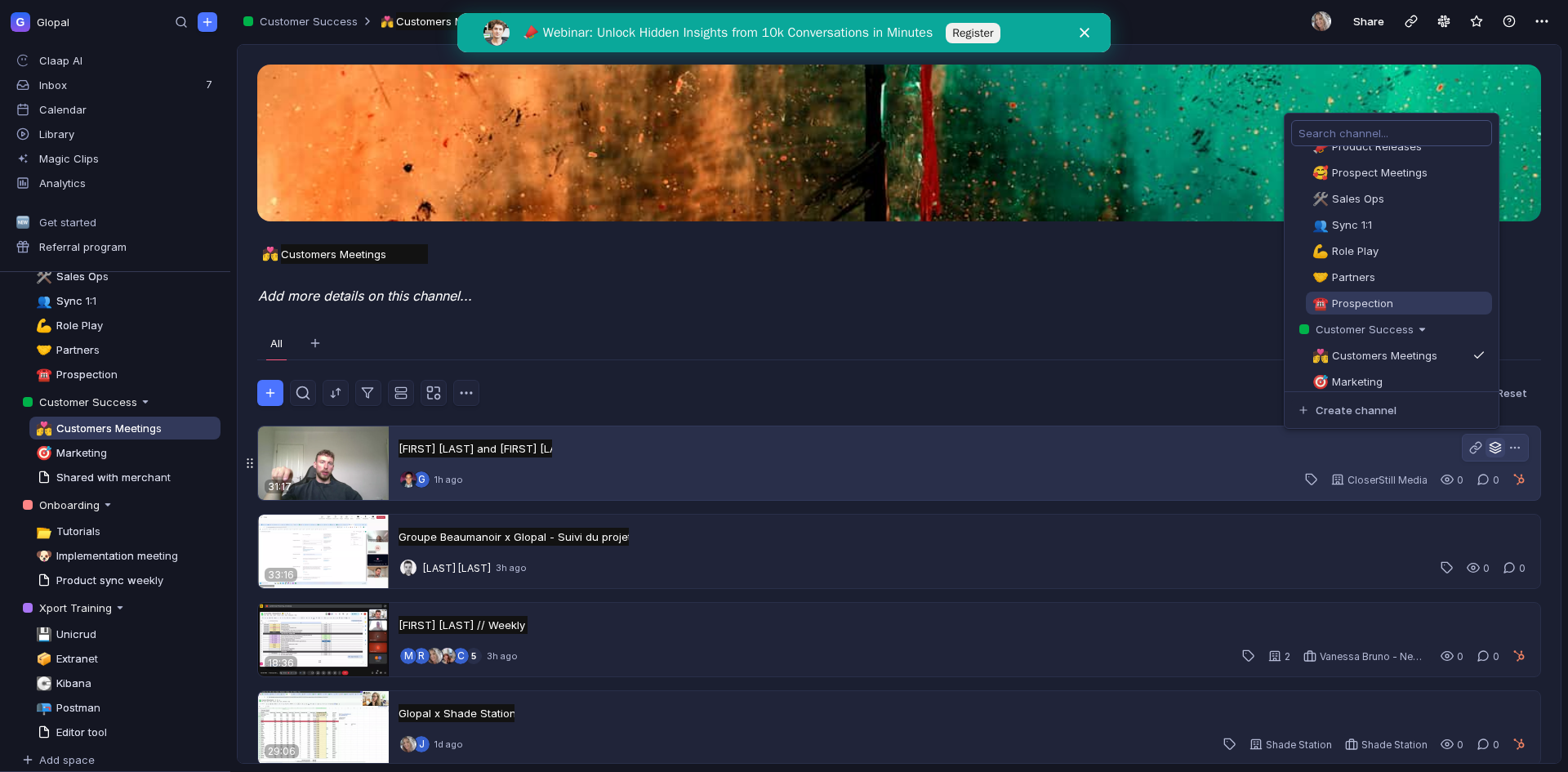 scroll, scrollTop: 245, scrollLeft: 0, axis: vertical 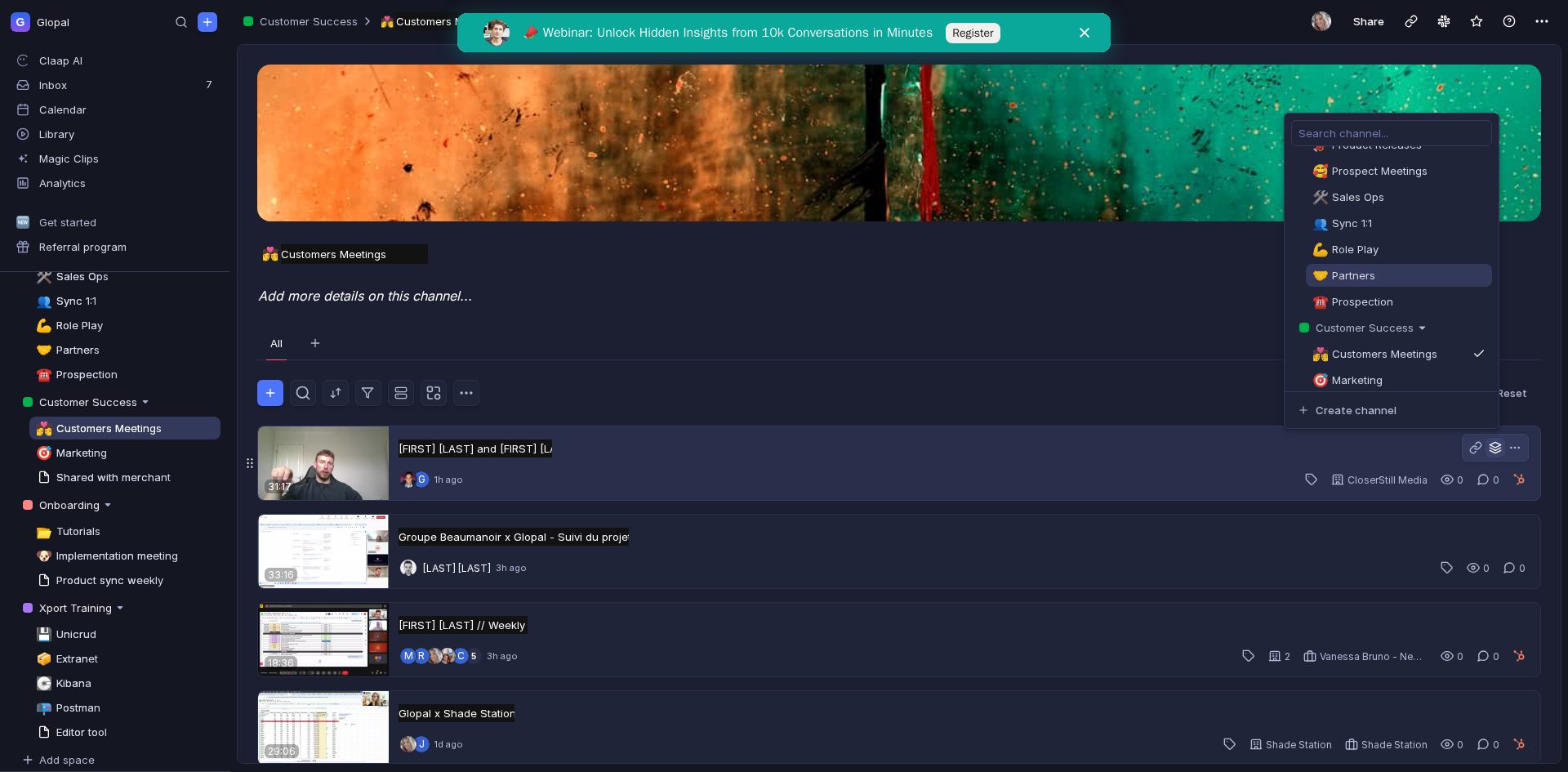 click on "Partners" at bounding box center (1350, 275) 